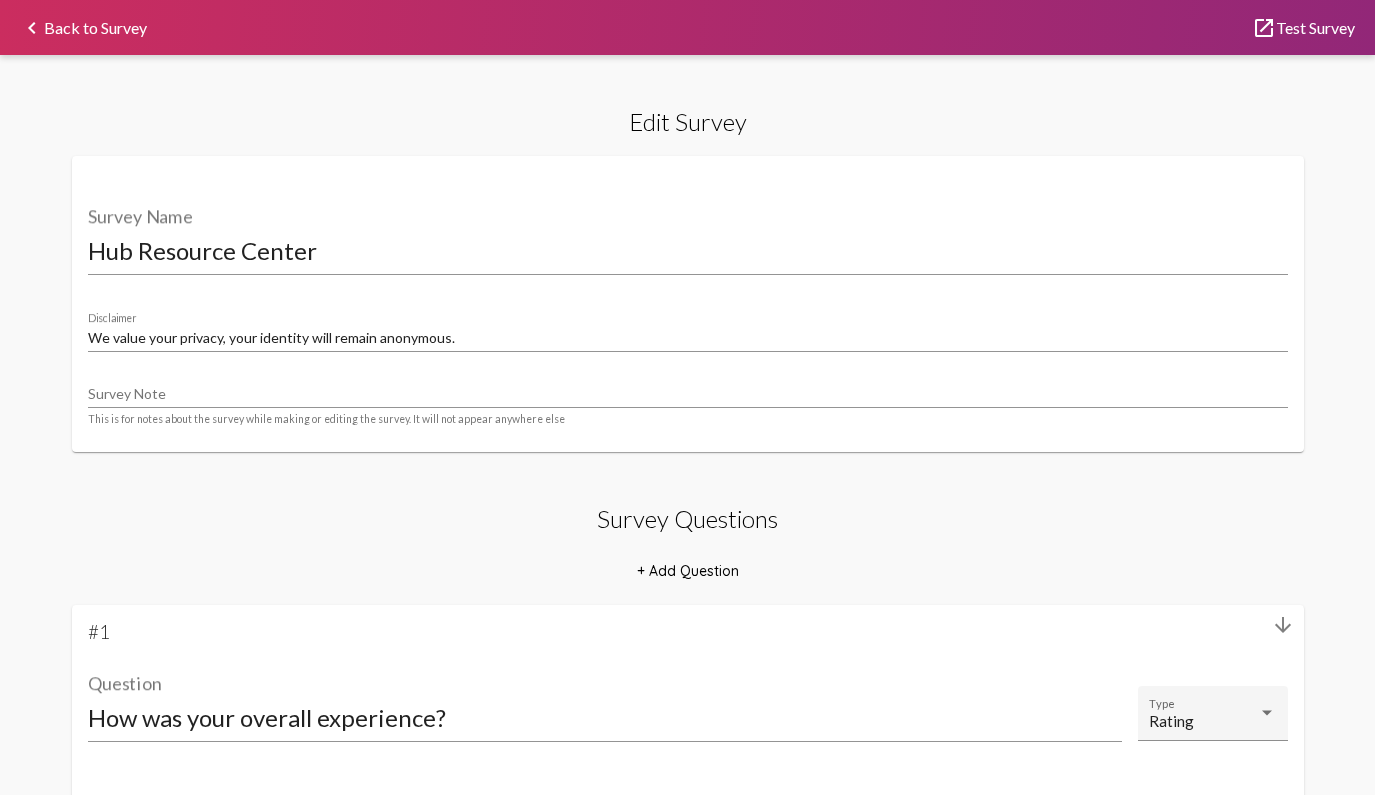 select on "[1,2]" 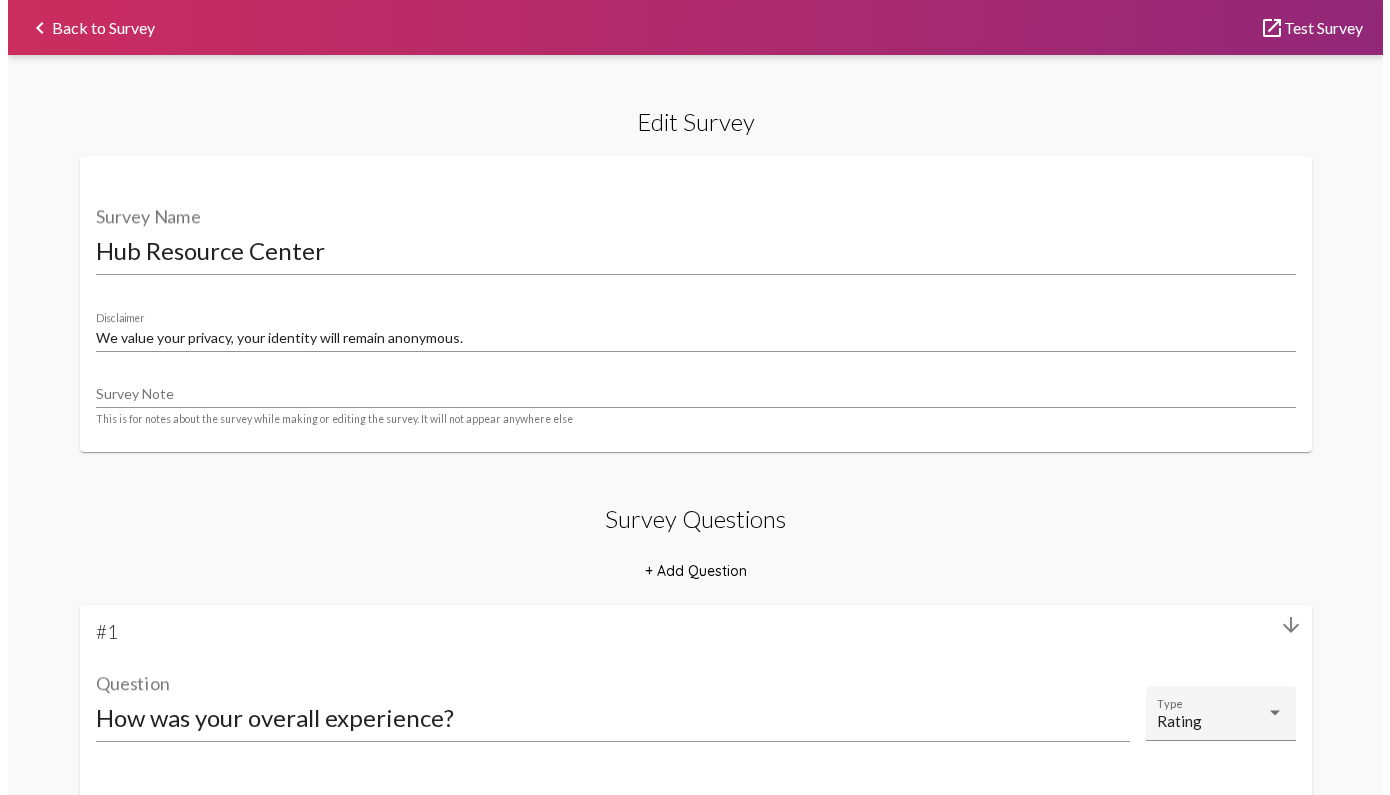 scroll, scrollTop: 0, scrollLeft: 0, axis: both 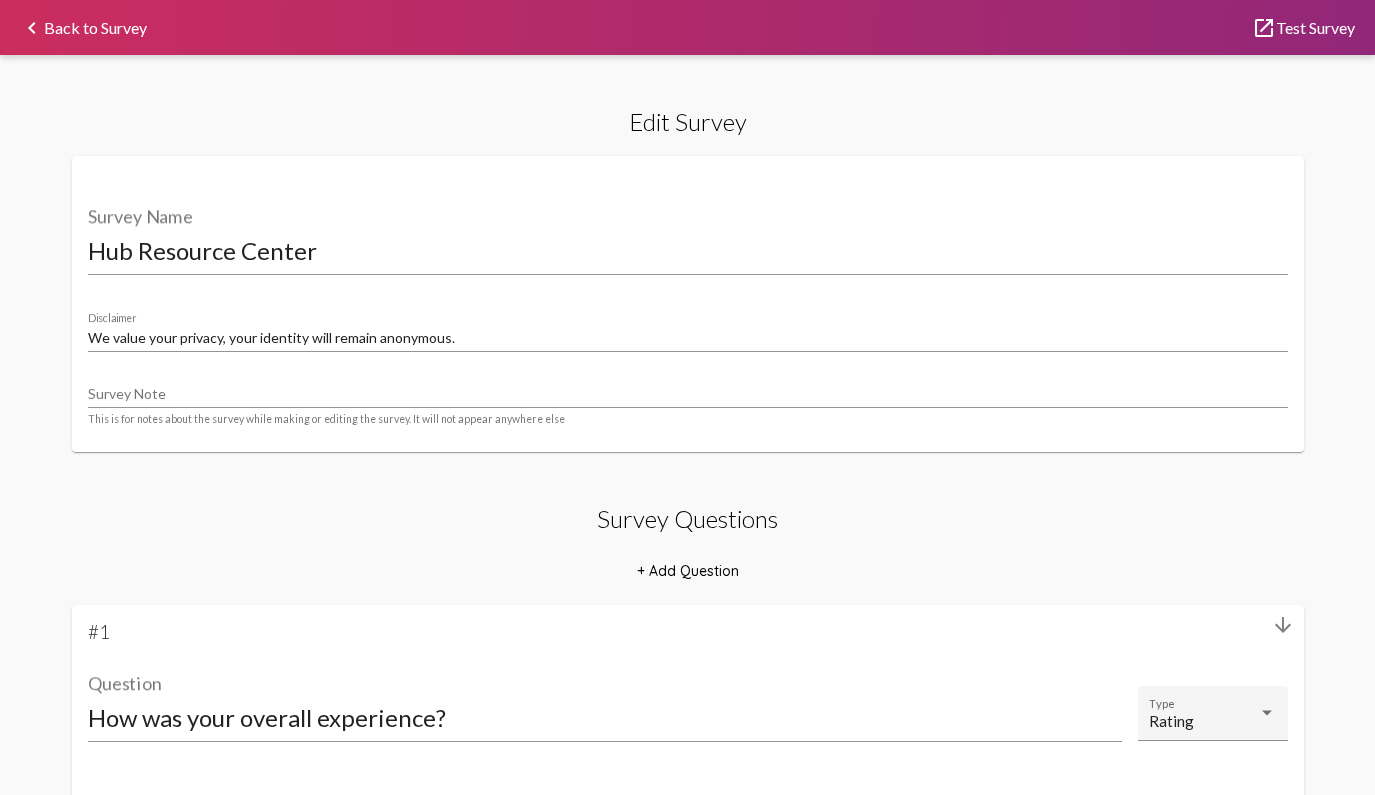 click on "keyboard_arrow_left  Back to Survey" 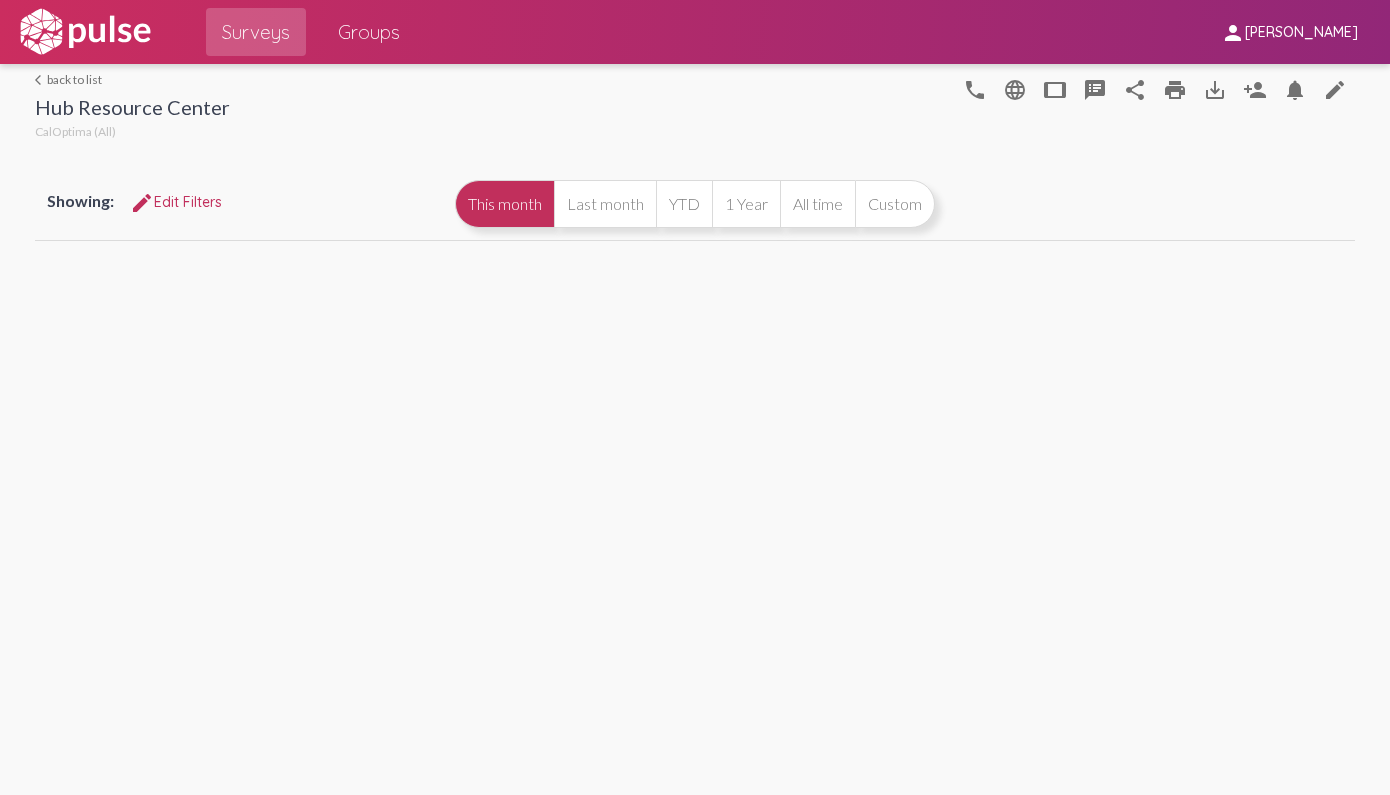 select 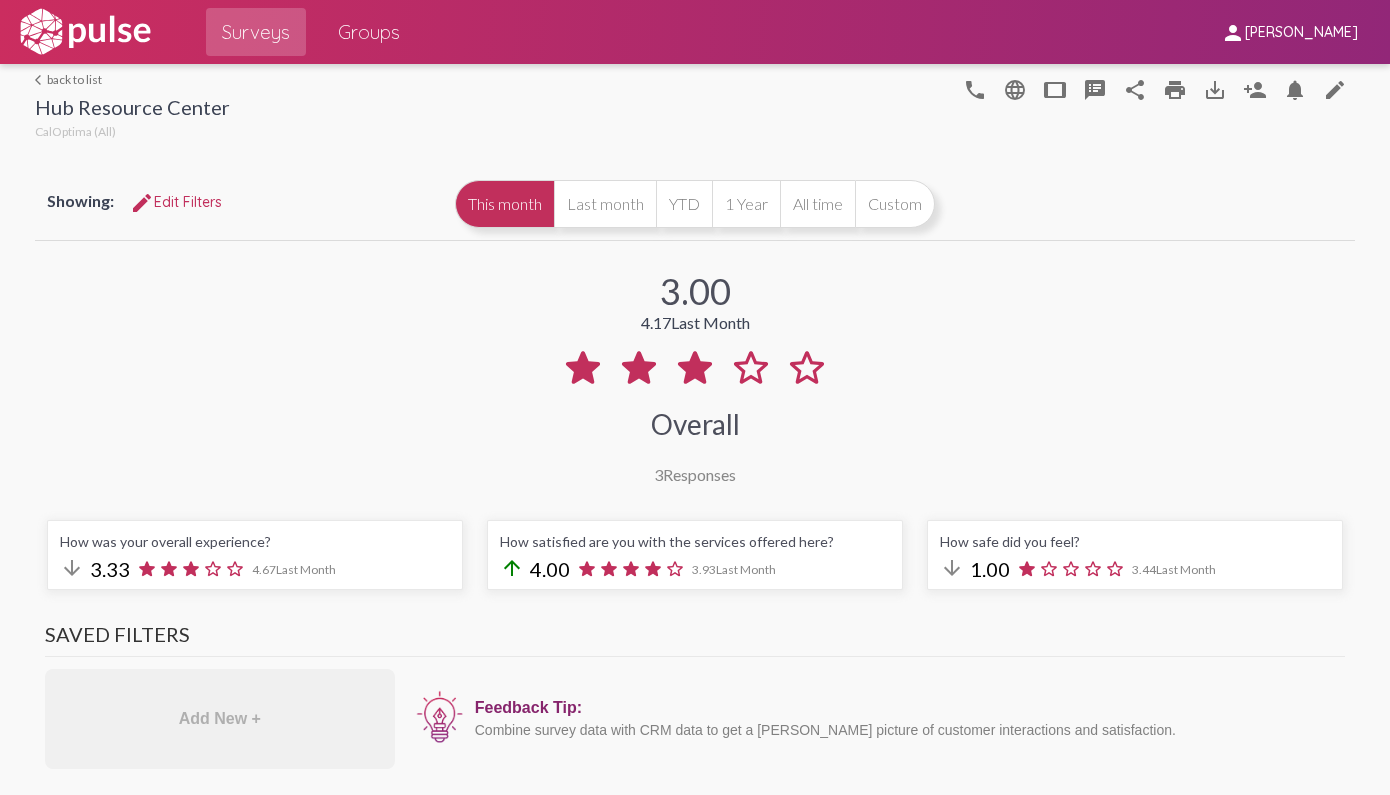 select on "All" 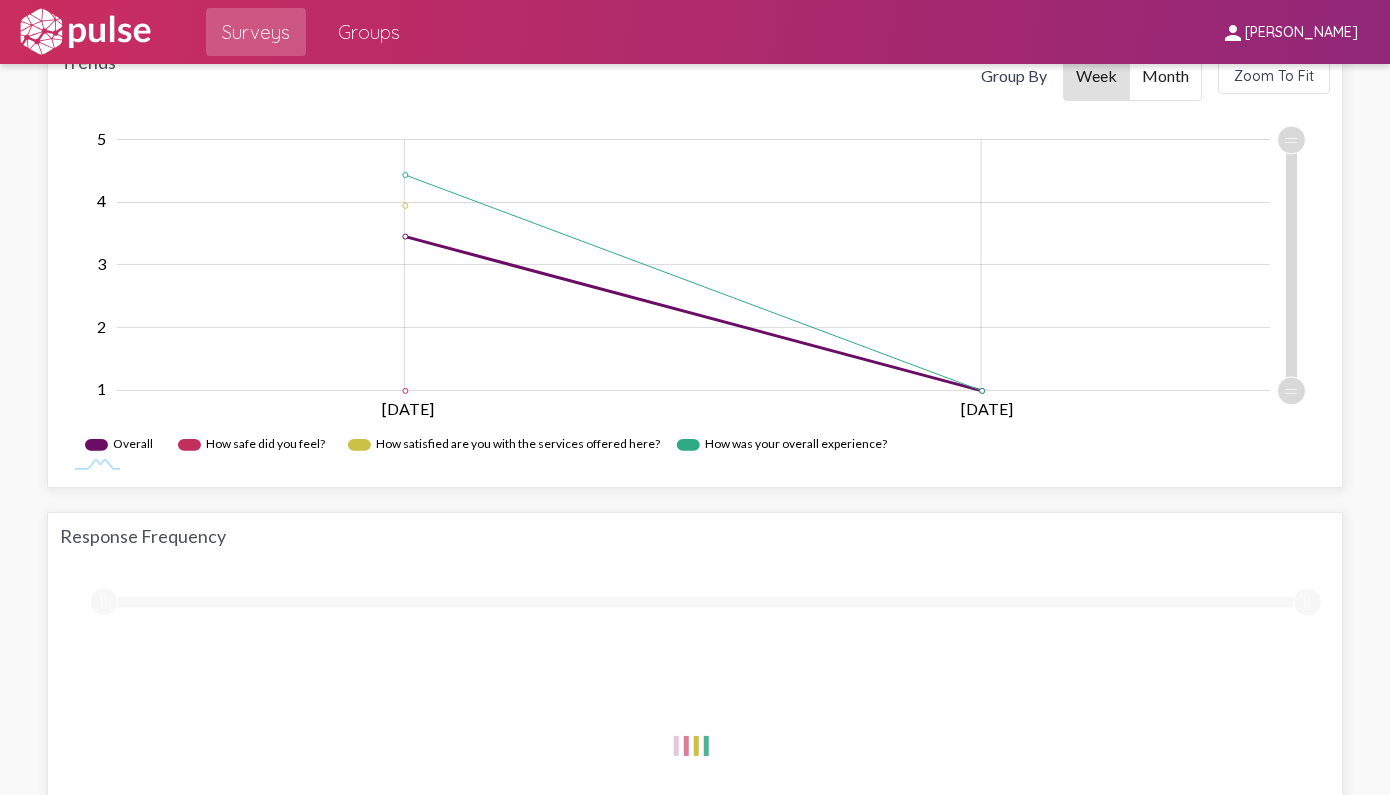 scroll, scrollTop: 1178, scrollLeft: 0, axis: vertical 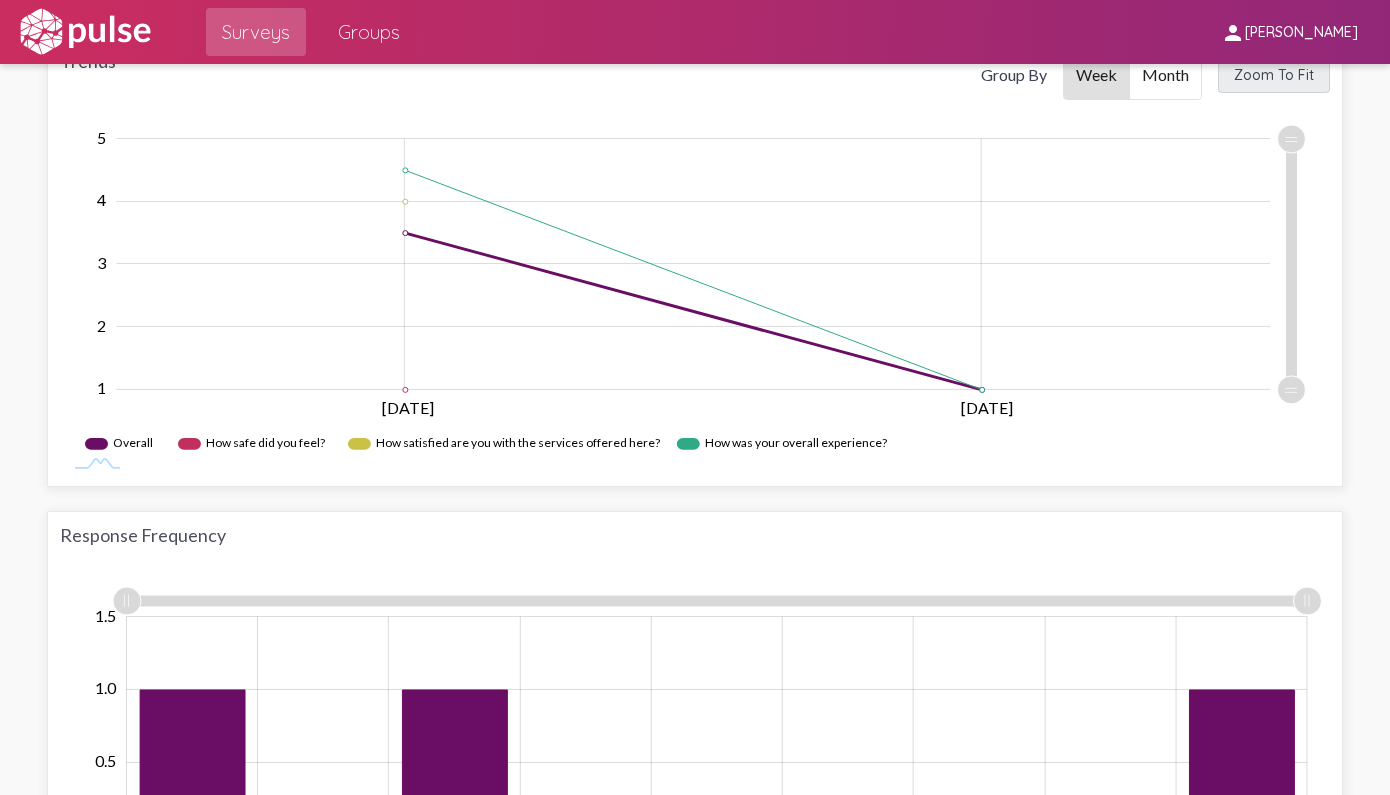click on "Zoom To Fit" 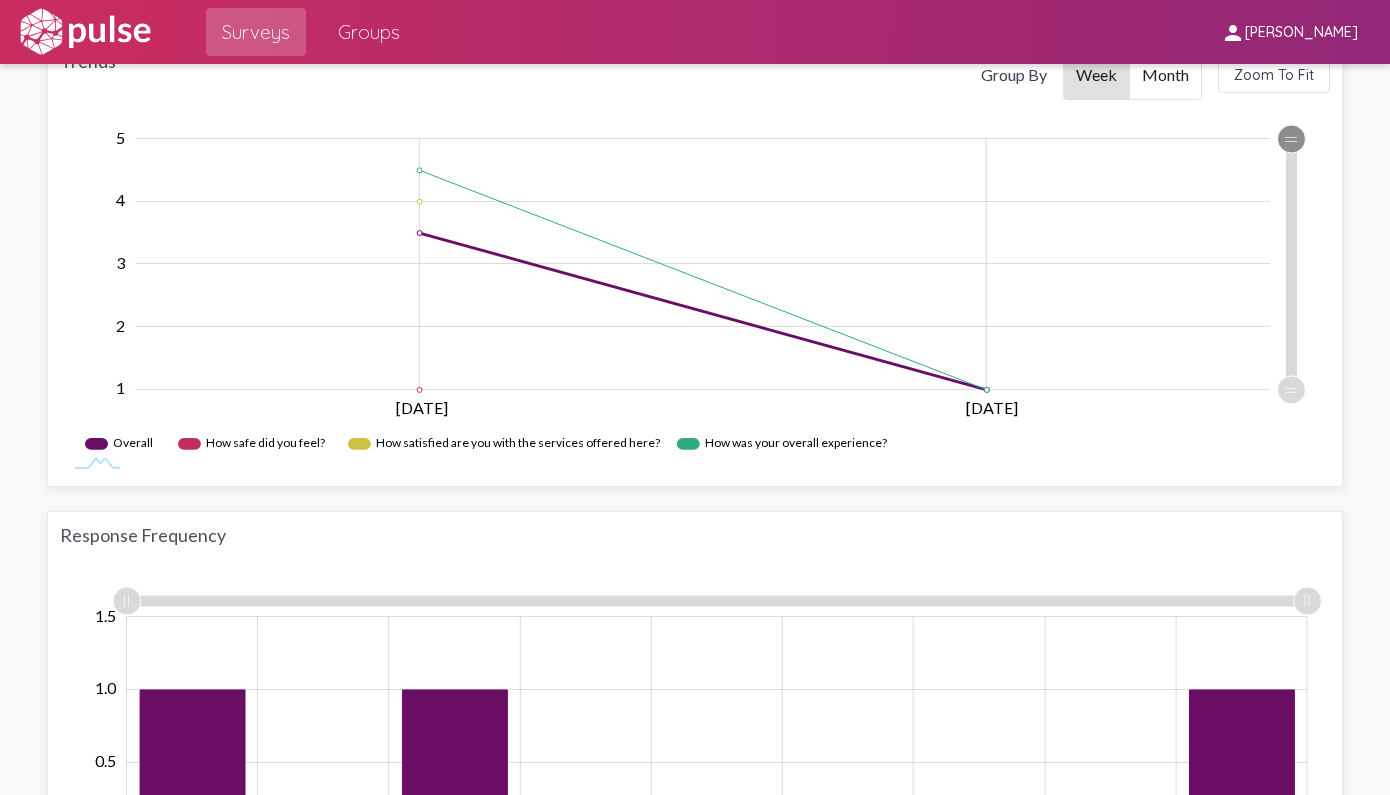 click on "Surveys   Groups  person  [PERSON_NAME]  back to list  Hub Resource Center  CalOptima (All) phone language tablet speaker_notes share print save_alt person_add notifications edit Showing:  edit Edit Filters  This month Last month YTD 1 Year All time Custom 3.00  4.17  Last Month Overall 3  Responses How was your overall experience? arrow_downward 3.33  4.67  Last Month How satisfied are you with the services offered here?  arrow_upward 4.00  3.93  Last Month How safe did you feel? arrow_downward 1.00  3.44  Last Month Saved Filters Add New + Feedback Tip: Combine survey data with CRM data to get a [PERSON_NAME] picture of customer interactions and satisfaction.  Advanced Survey Metrics  Projected TBS ? 44 Overall Sentiment Projected CSAT ? 60% Customer Satisfaction Projected NPS ? 20 Net Promoter Score Projected VoCI ? 50% Voice of Customer Index Projected Completion Rate ? 16% Completion Percentage Top Emotion ? Unknown (0%) Connected Kiosks ? 1 Active Kiosks Response Streak ? 1 Days Trends Group By" at bounding box center [695, 0] 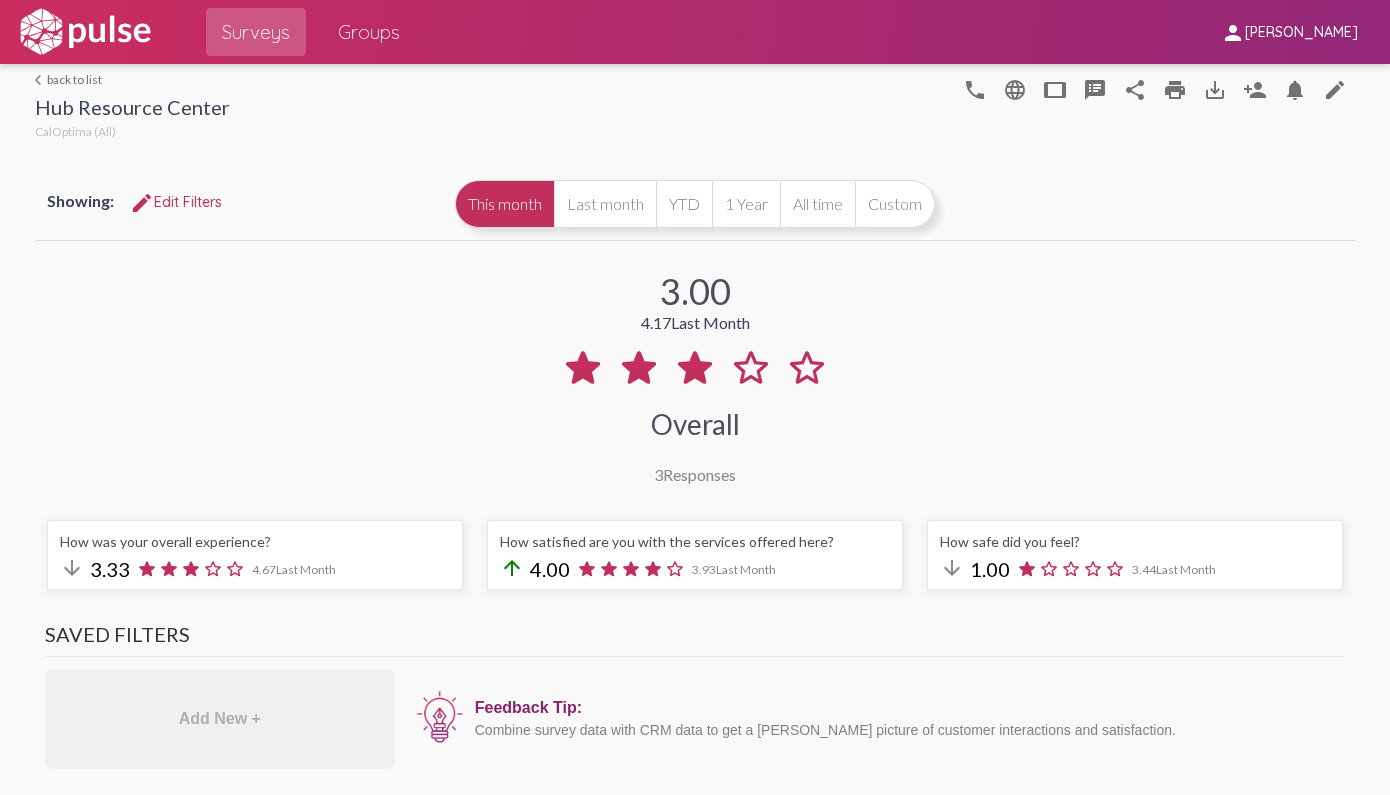 scroll, scrollTop: 0, scrollLeft: 0, axis: both 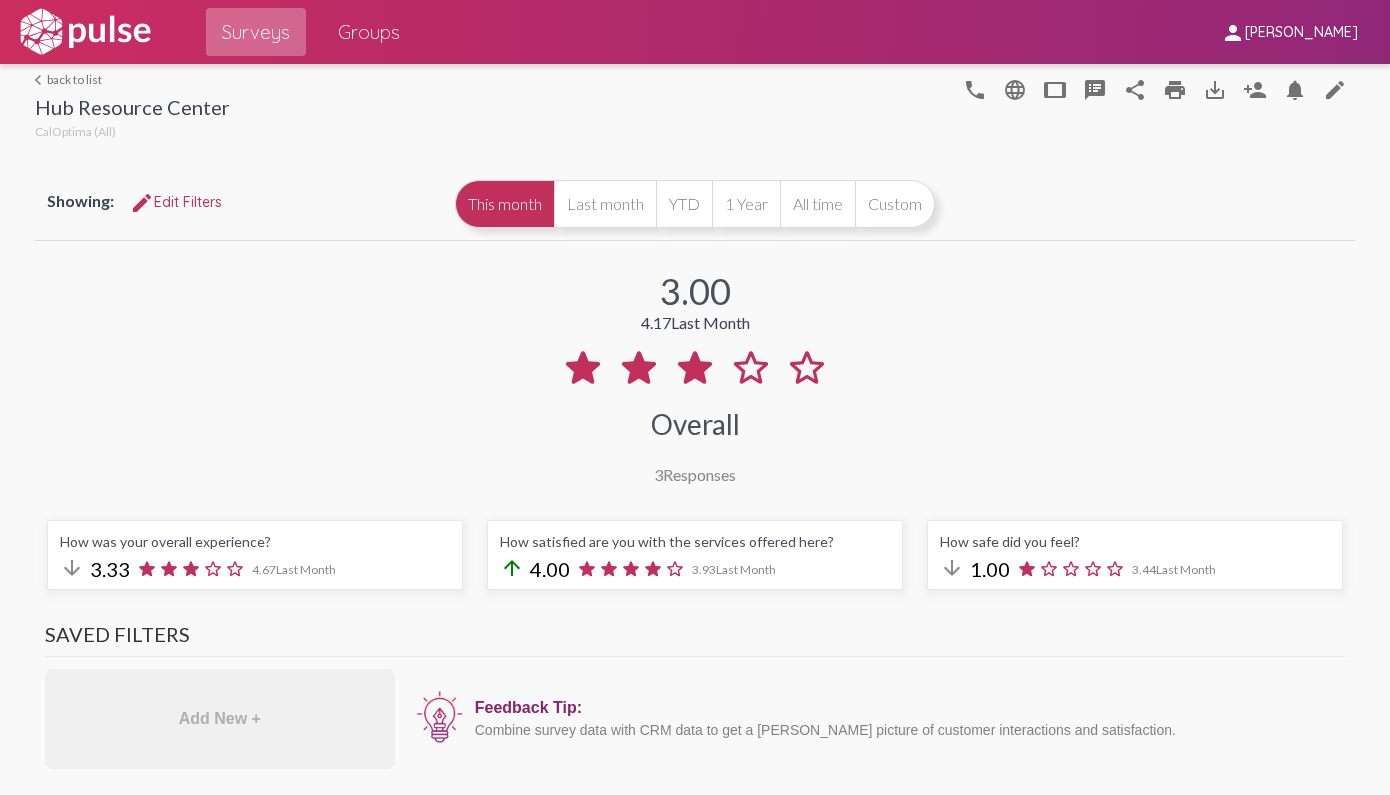 click on "Surveys" 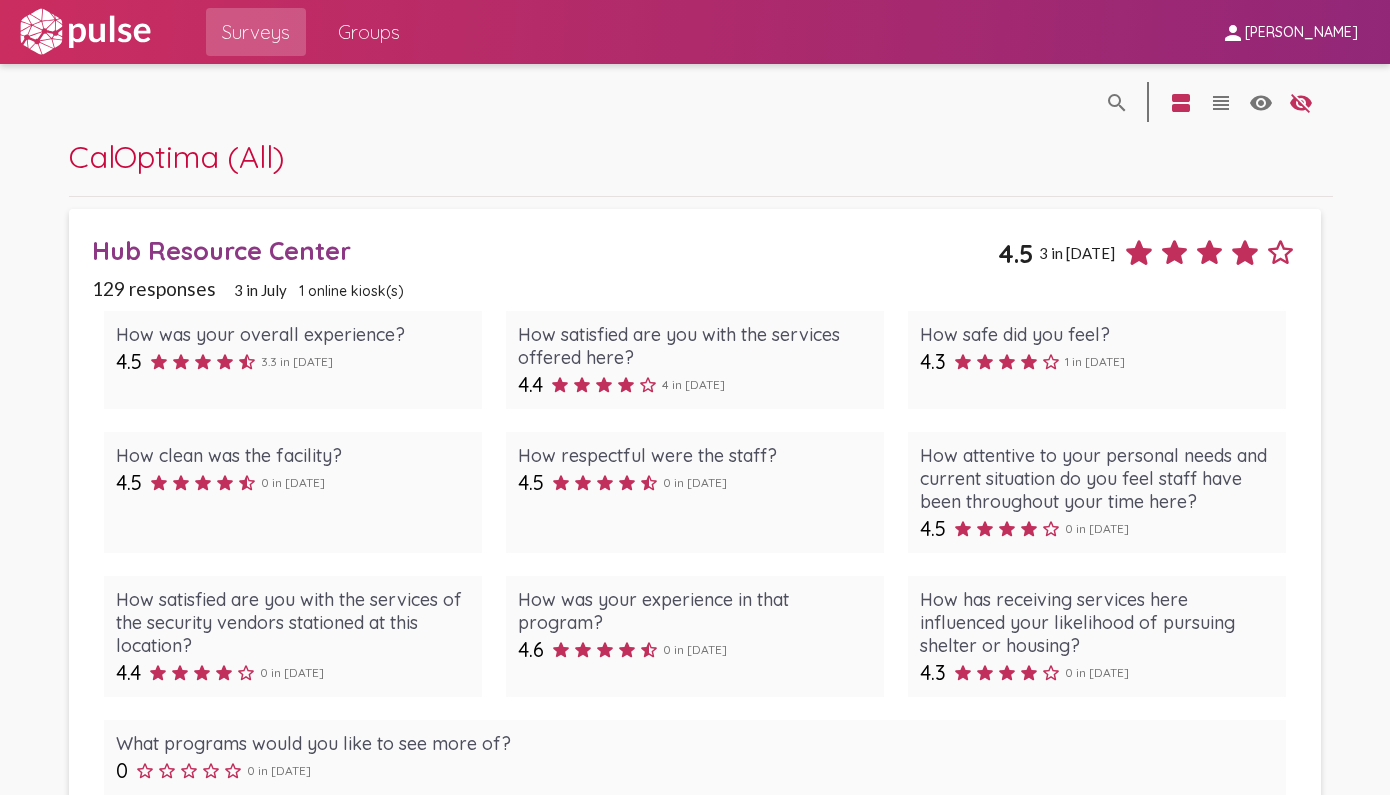scroll, scrollTop: 0, scrollLeft: 0, axis: both 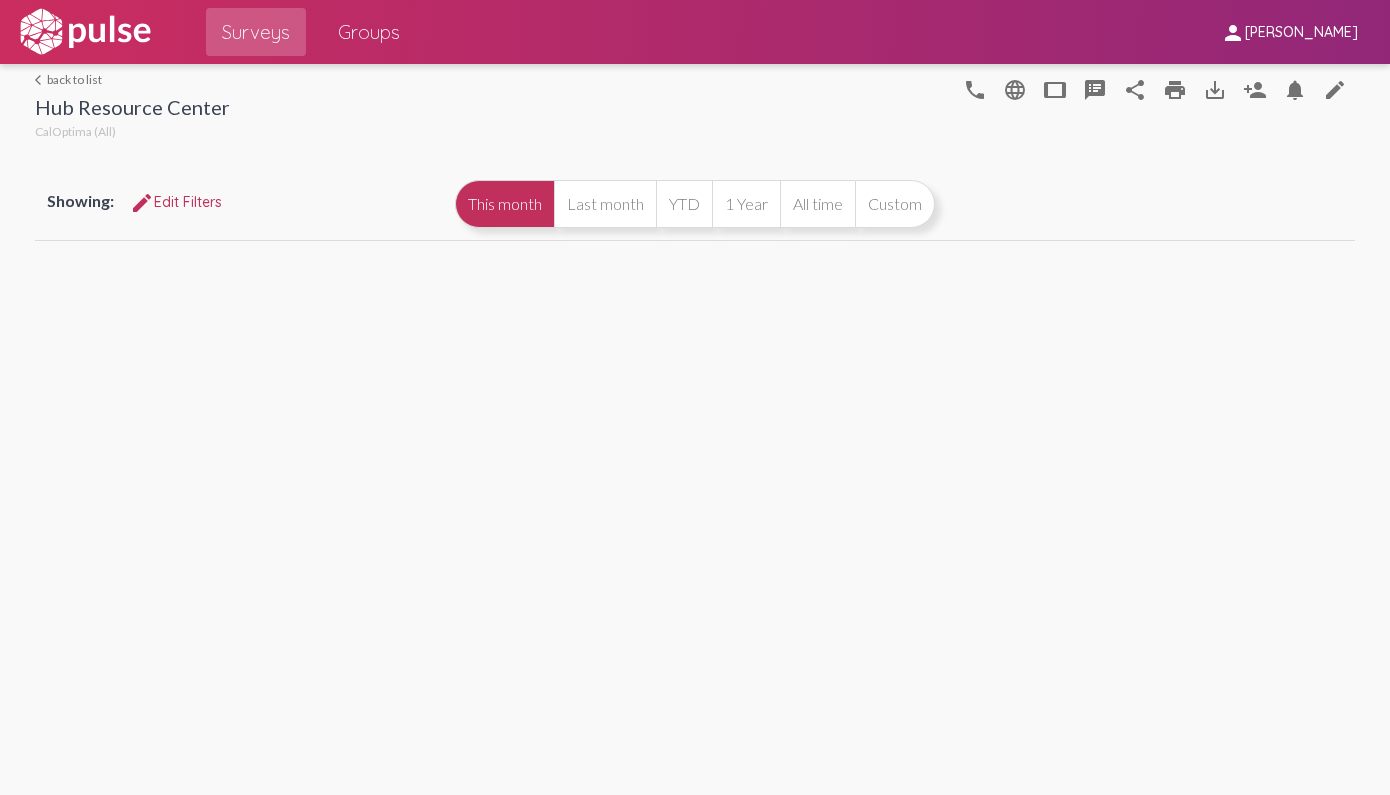 select 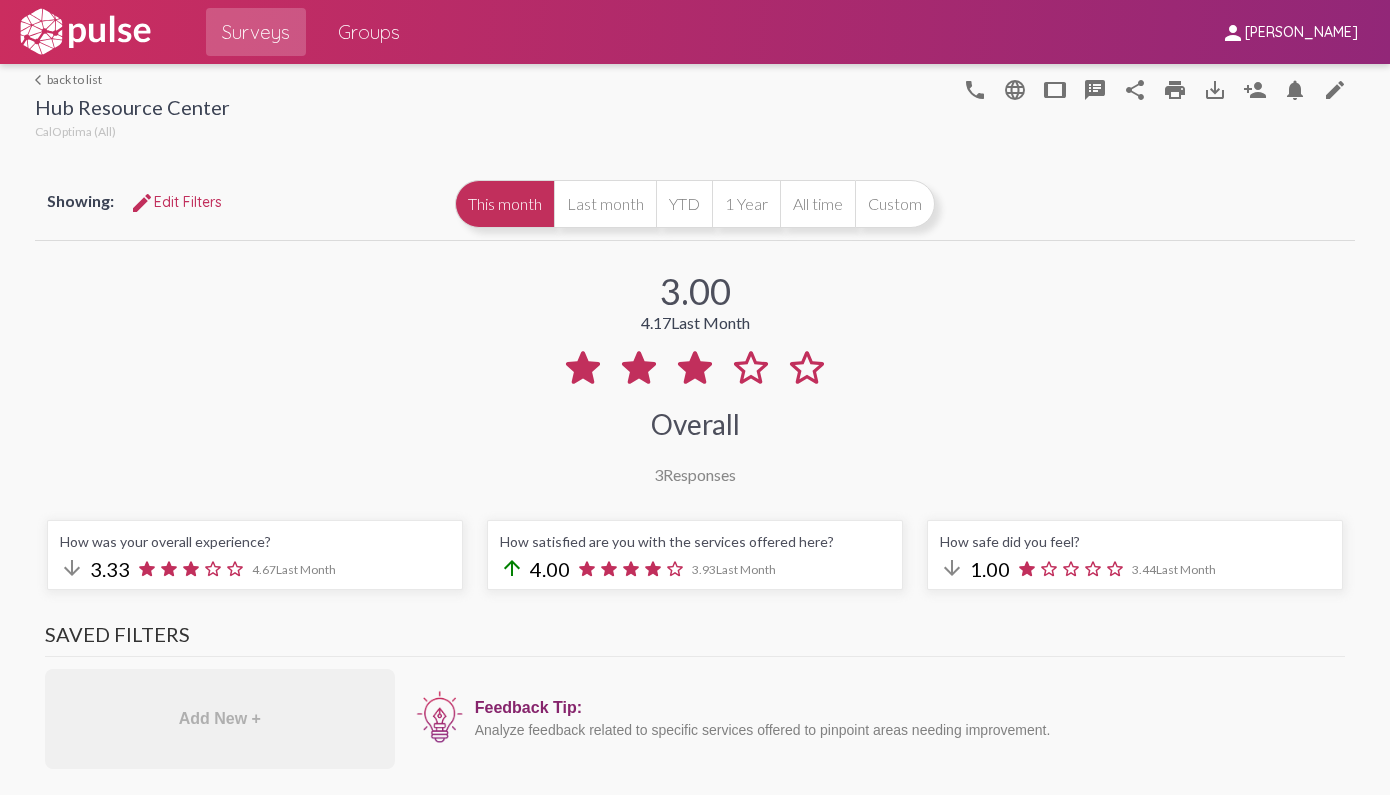 select on "All" 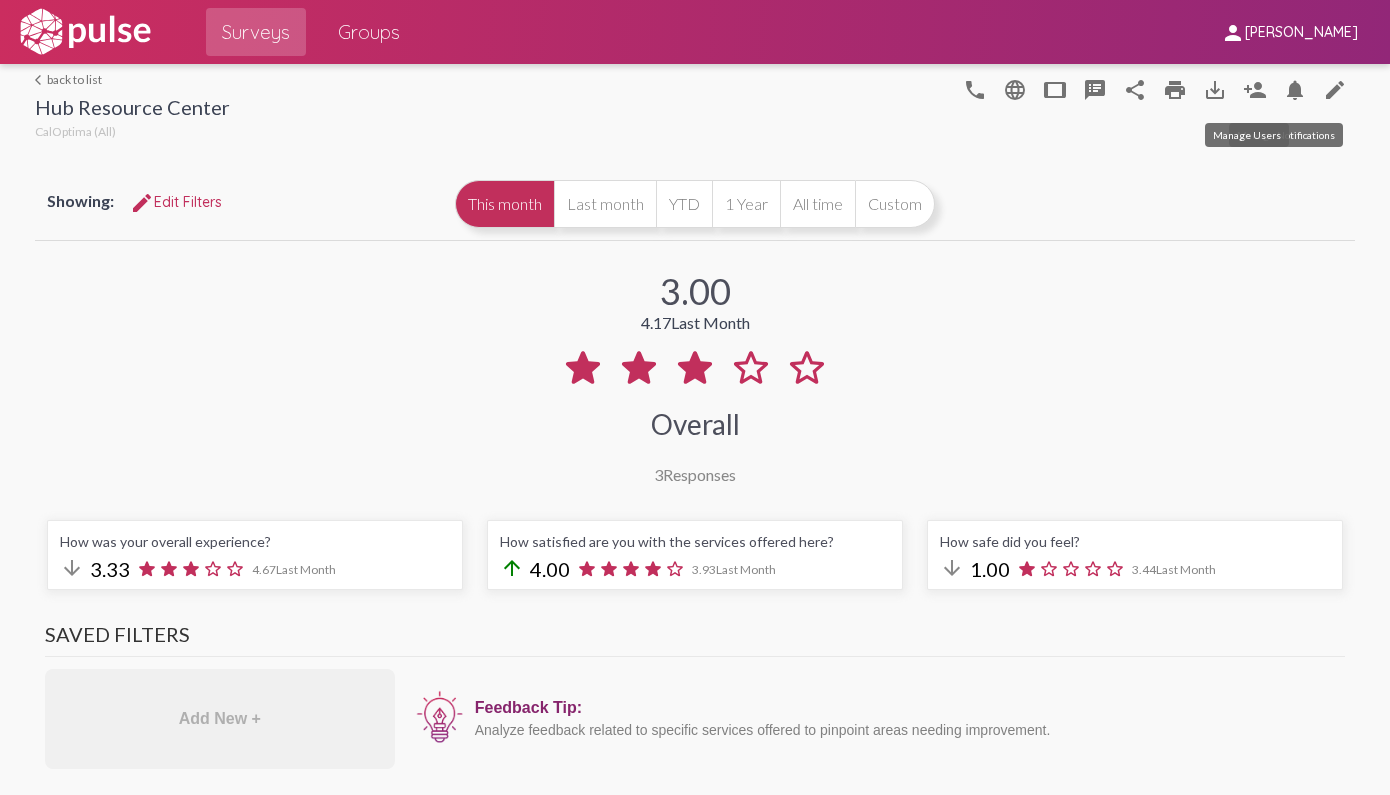 click on "person_add" 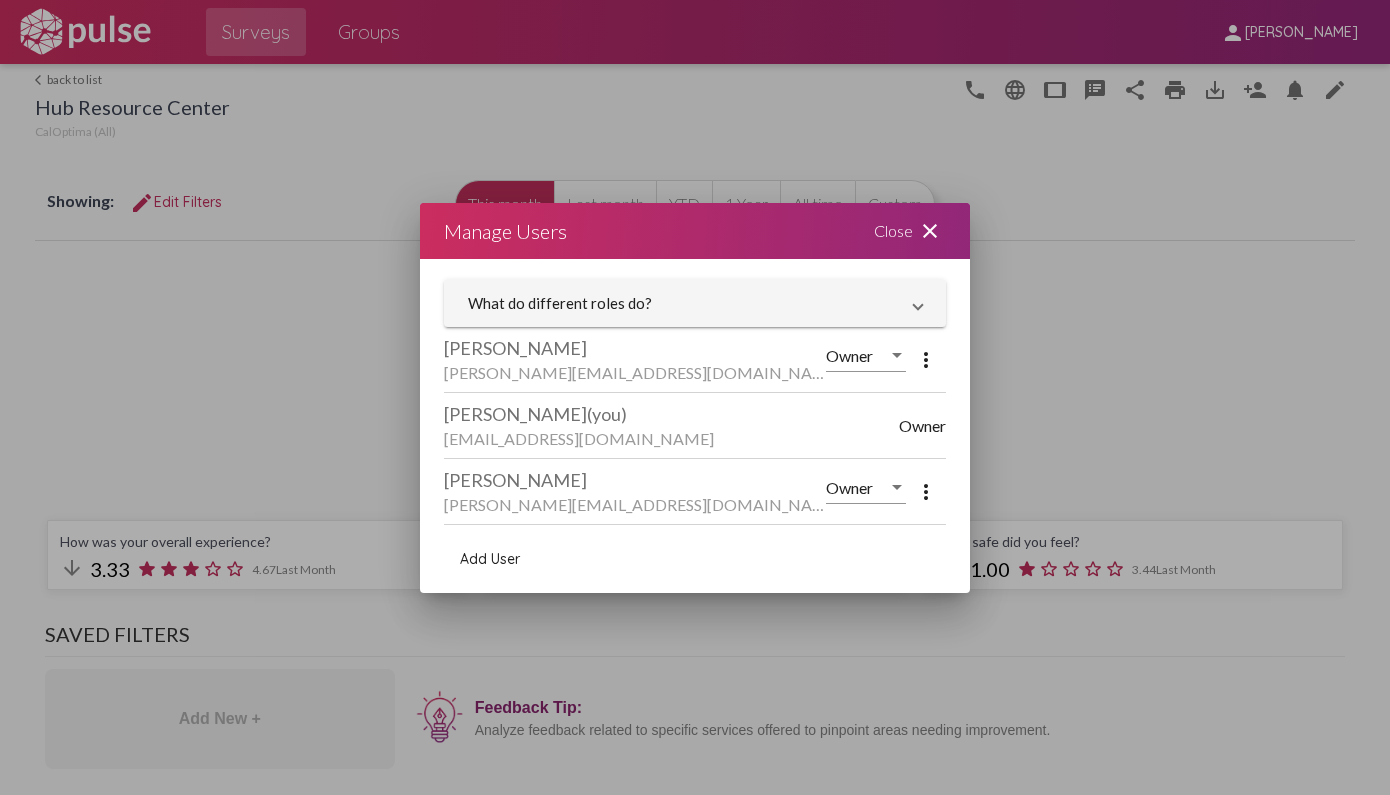 scroll, scrollTop: 0, scrollLeft: 0, axis: both 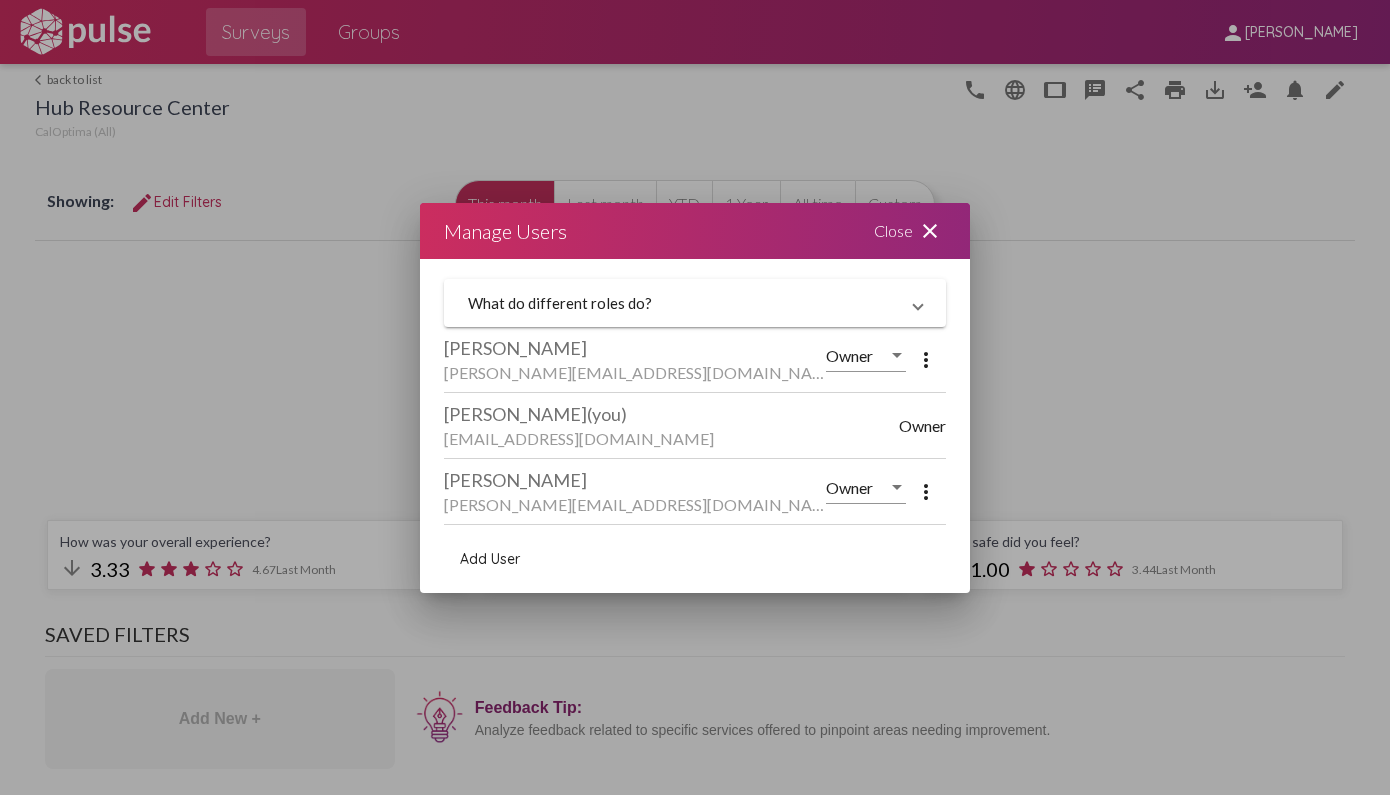 click on "Close  close" at bounding box center (910, 231) 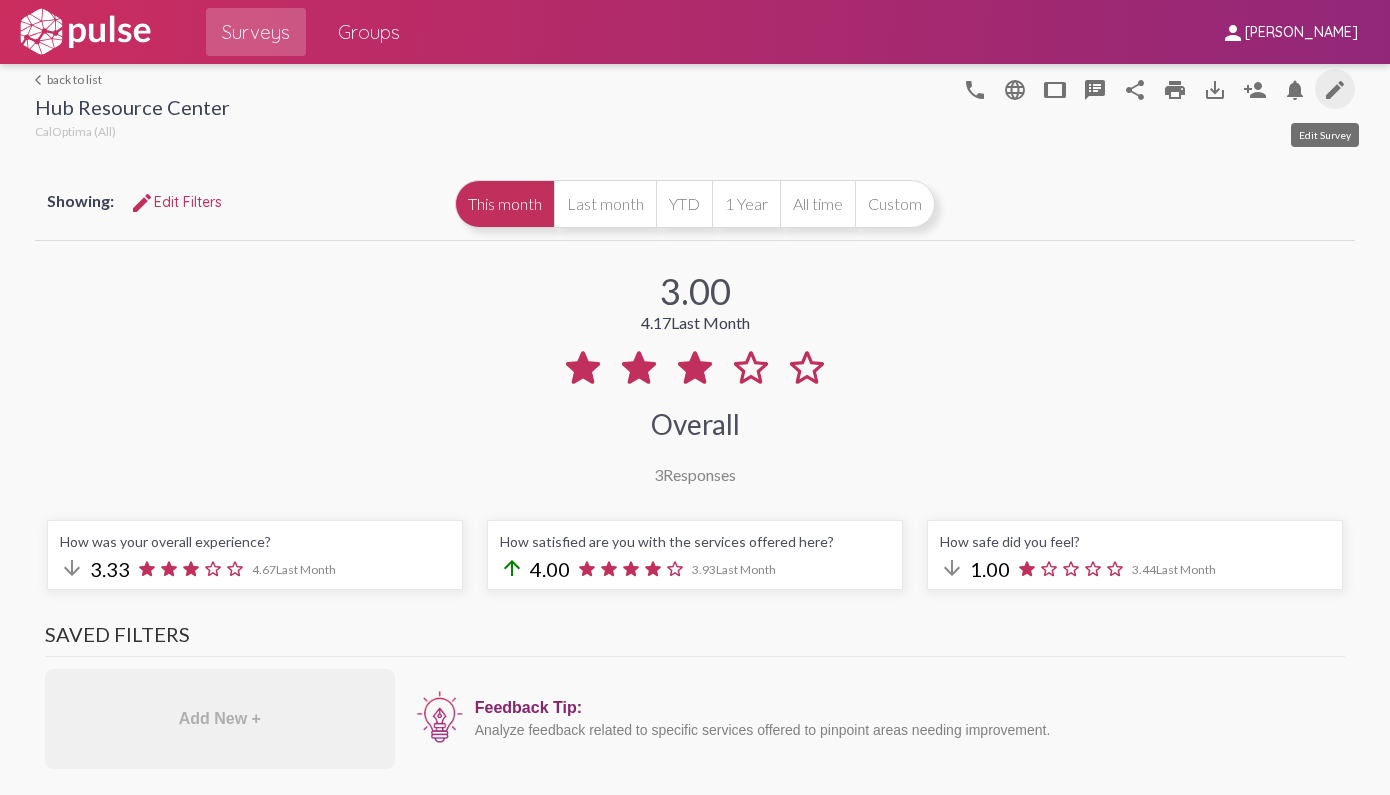 click on "edit" 